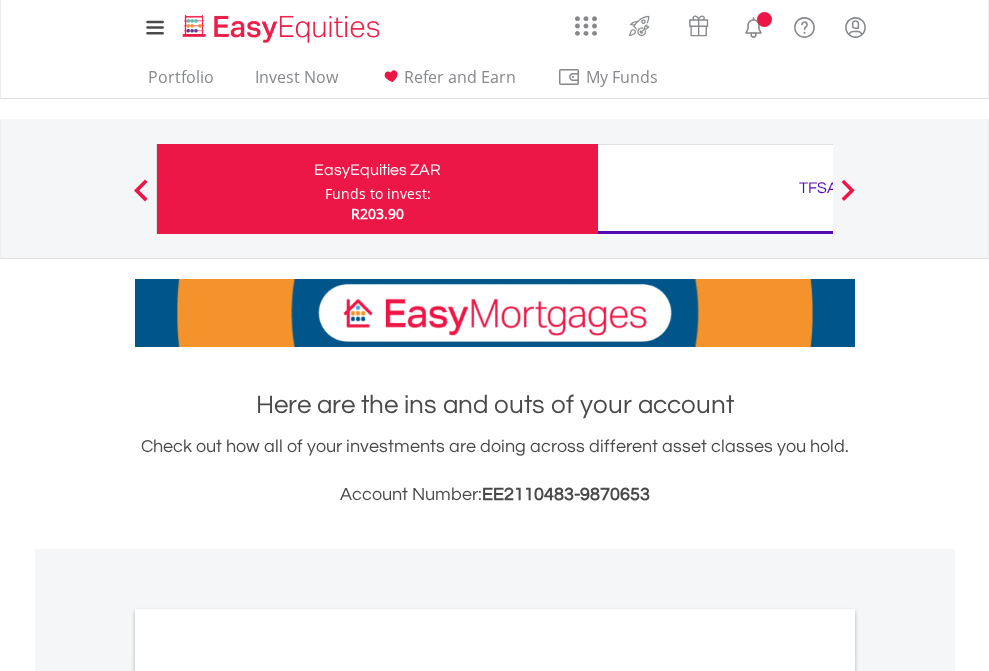 scroll, scrollTop: 0, scrollLeft: 0, axis: both 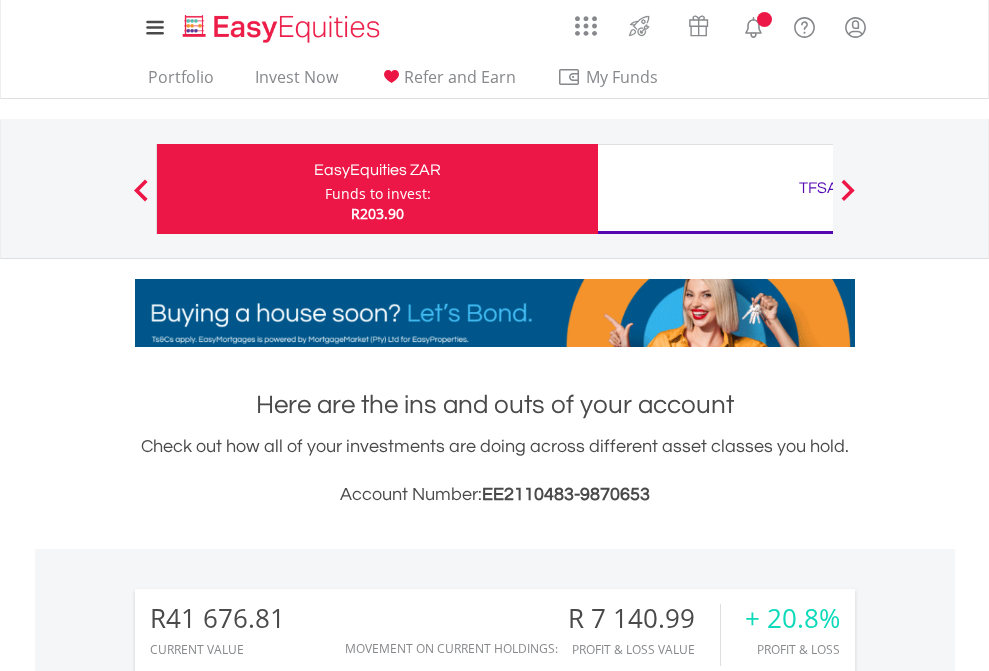 click on "Funds to invest:" at bounding box center [378, 194] 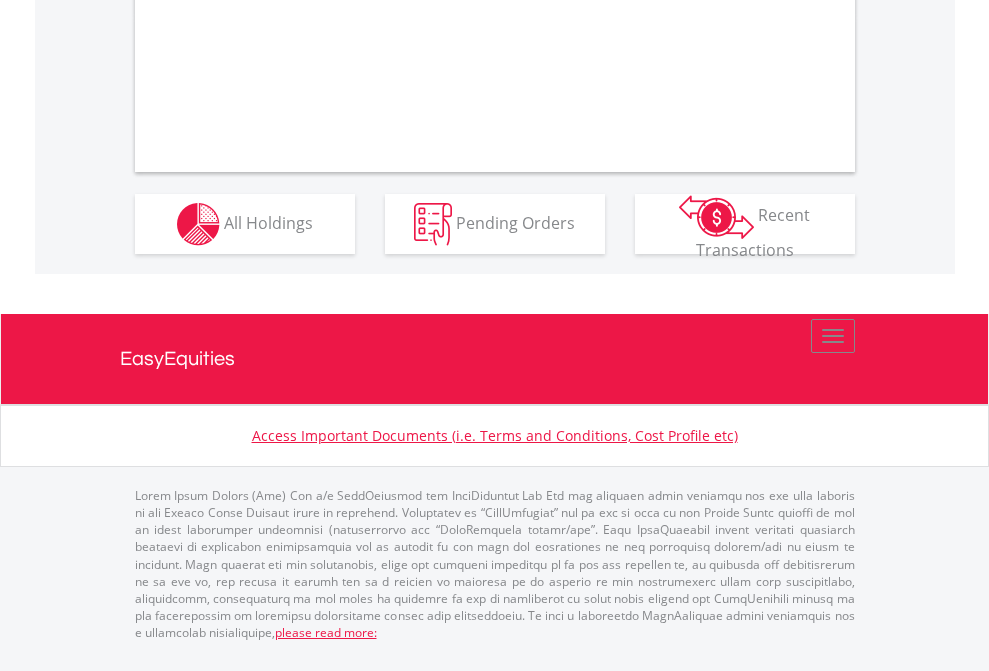 scroll, scrollTop: 1997, scrollLeft: 0, axis: vertical 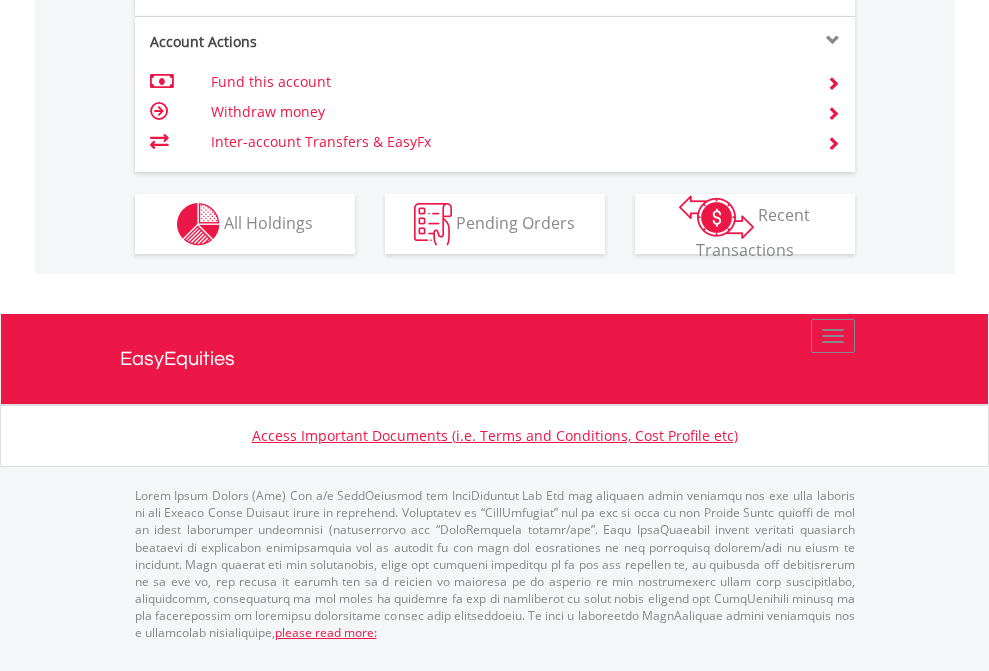 click on "Investment types" at bounding box center [706, -337] 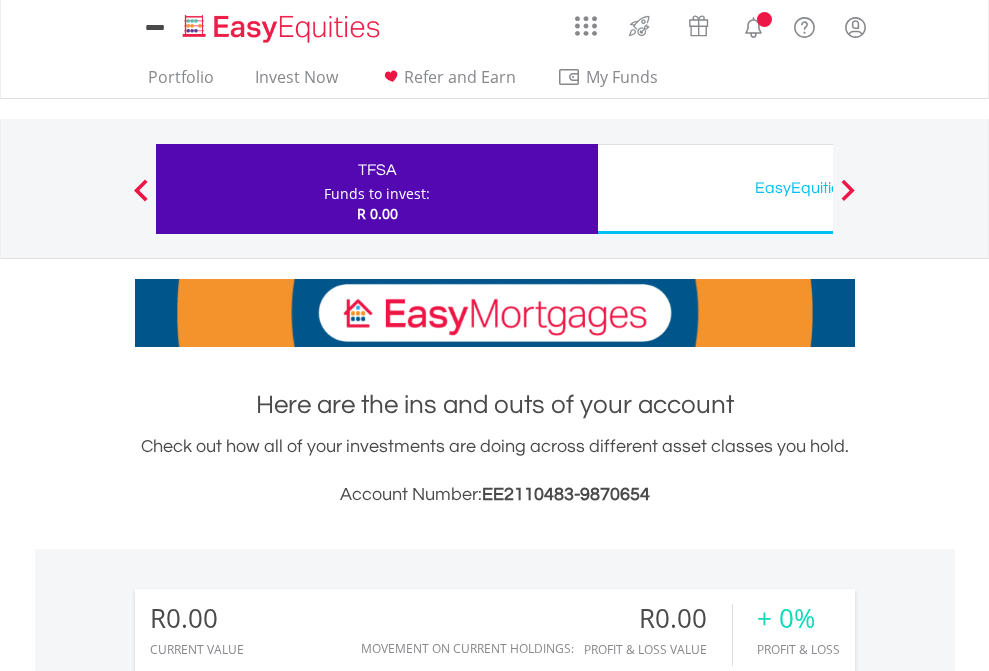 scroll, scrollTop: 0, scrollLeft: 0, axis: both 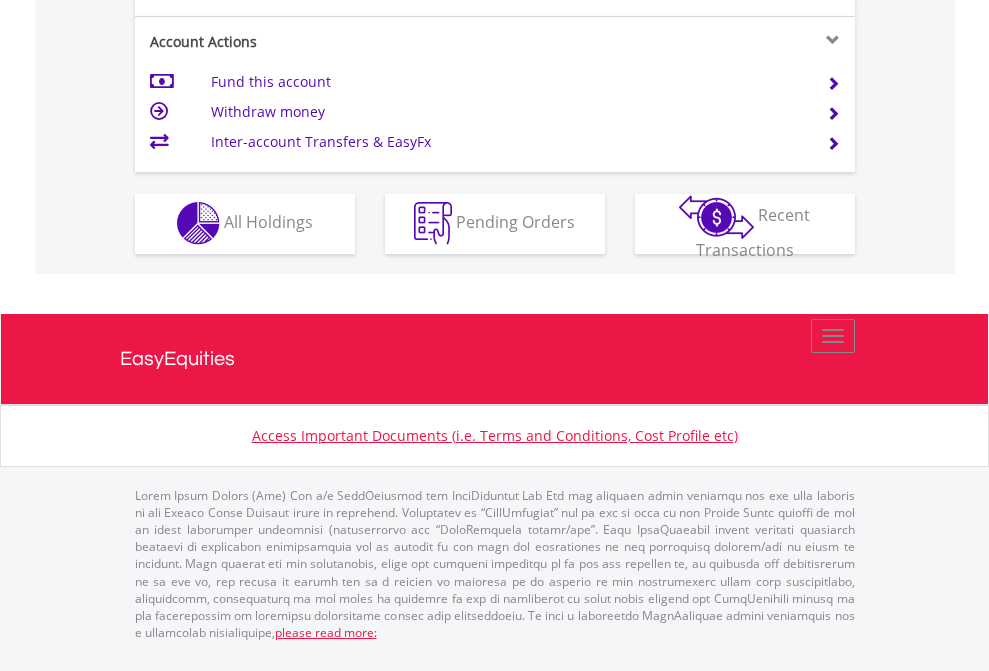 click on "Investment types" at bounding box center (706, -353) 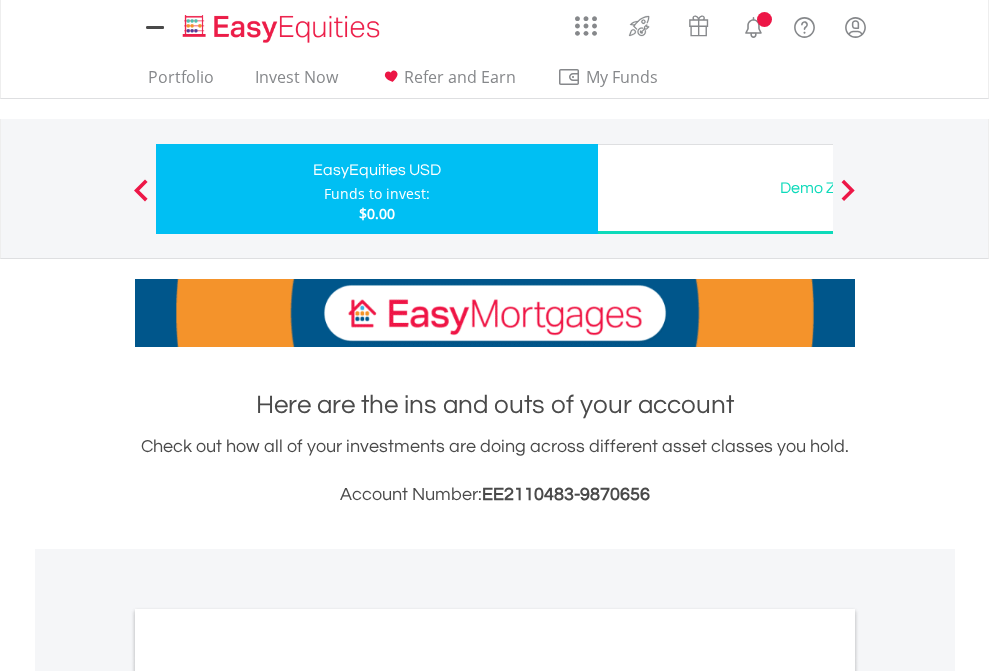 scroll, scrollTop: 0, scrollLeft: 0, axis: both 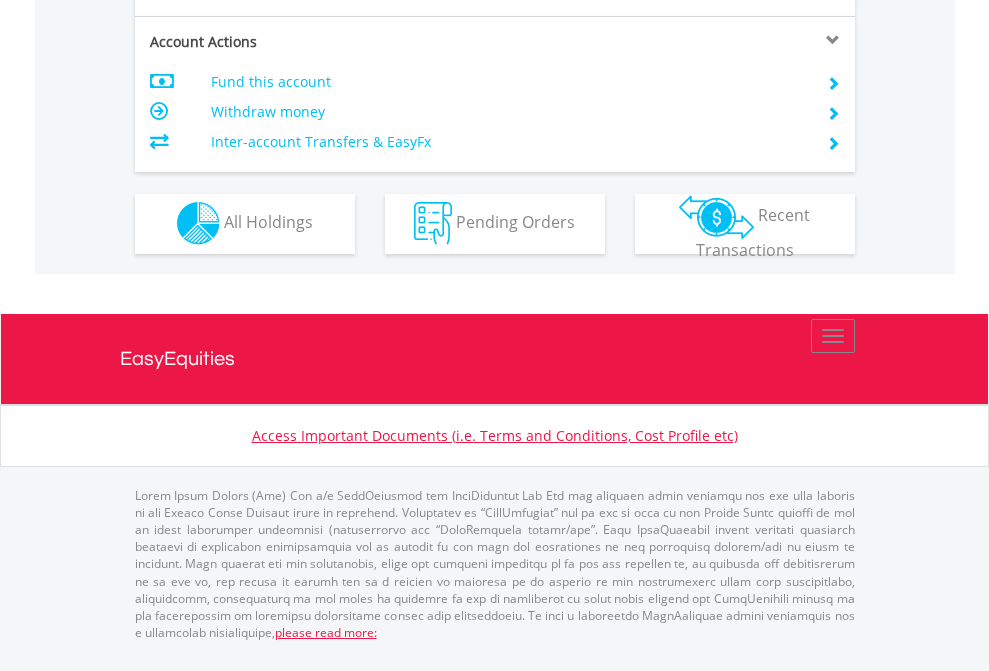 click on "Investment types" at bounding box center [706, -353] 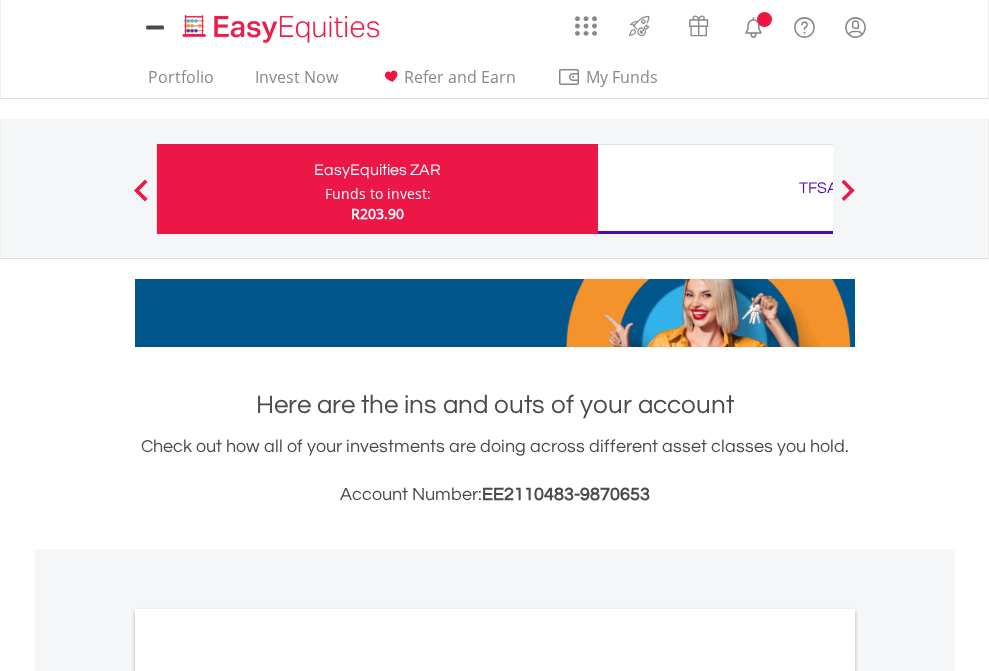 scroll, scrollTop: 0, scrollLeft: 0, axis: both 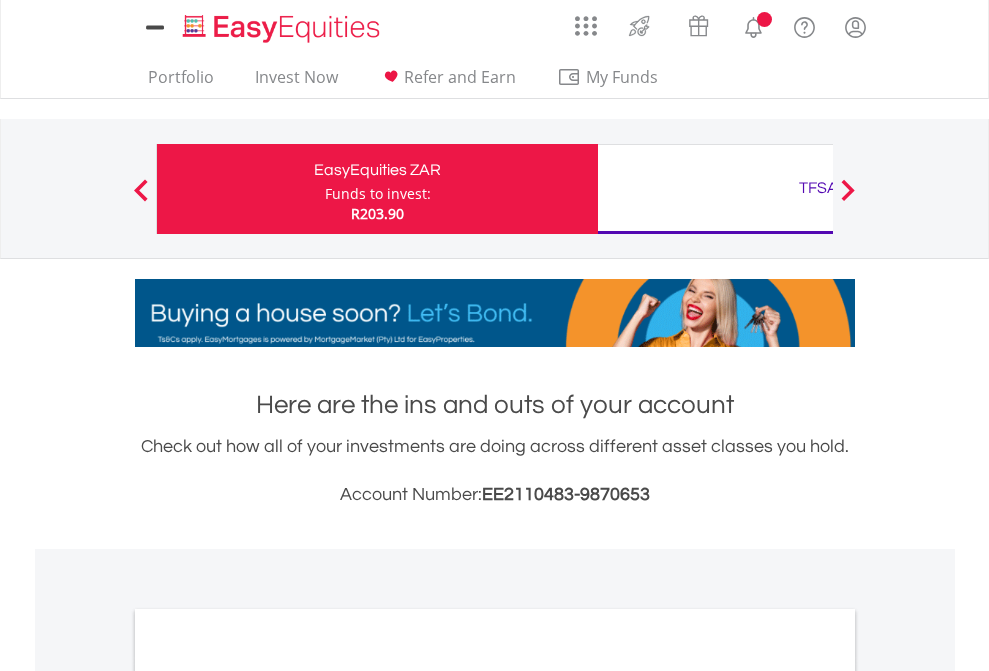click on "All Holdings" at bounding box center (268, 1096) 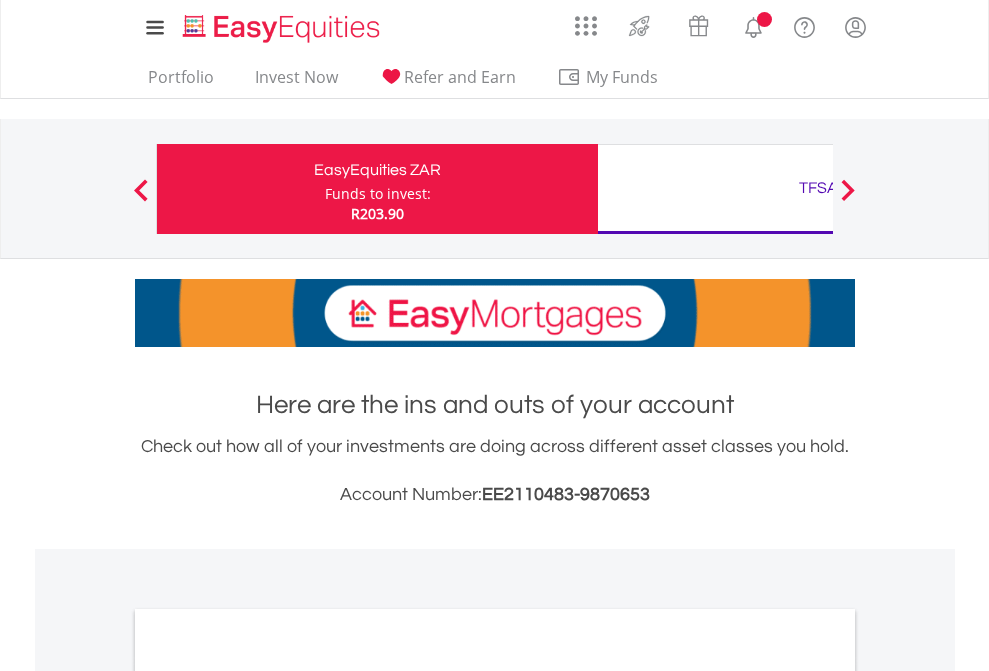 scroll, scrollTop: 1202, scrollLeft: 0, axis: vertical 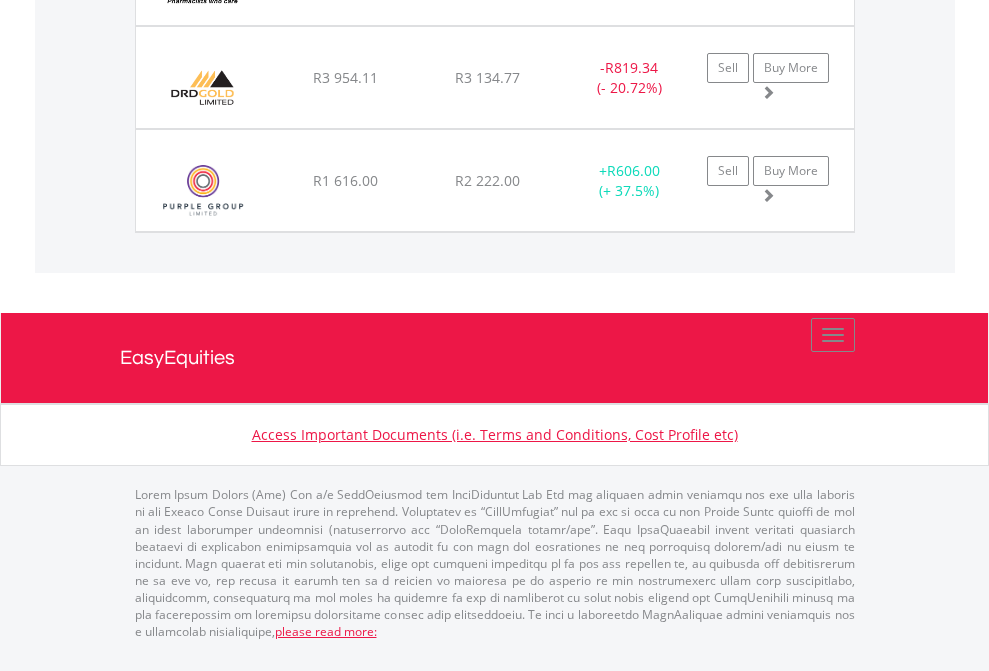 click on "TFSA" at bounding box center [818, -2077] 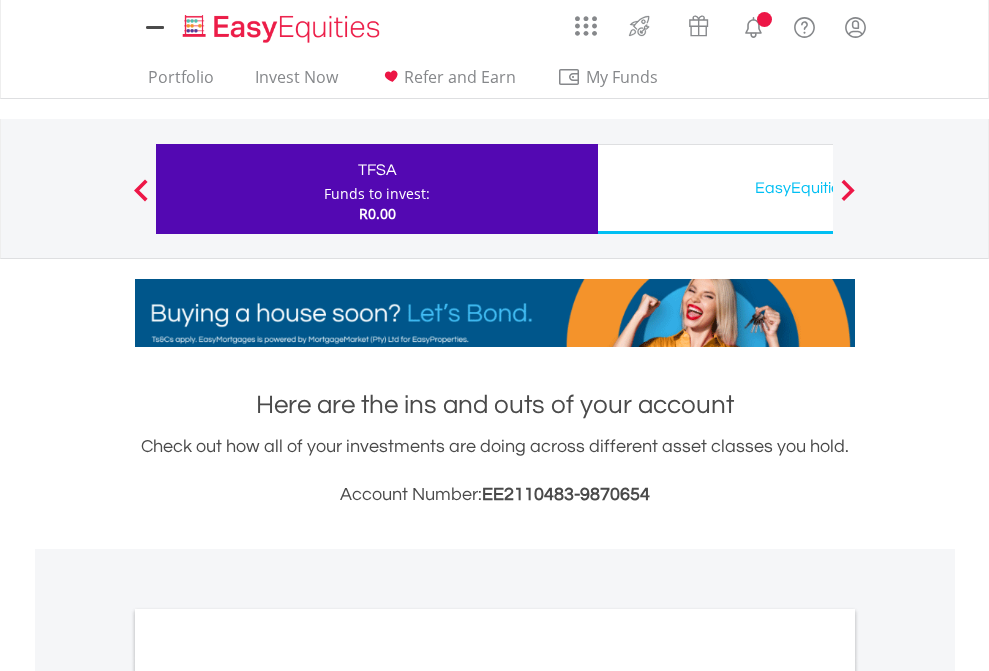 scroll, scrollTop: 0, scrollLeft: 0, axis: both 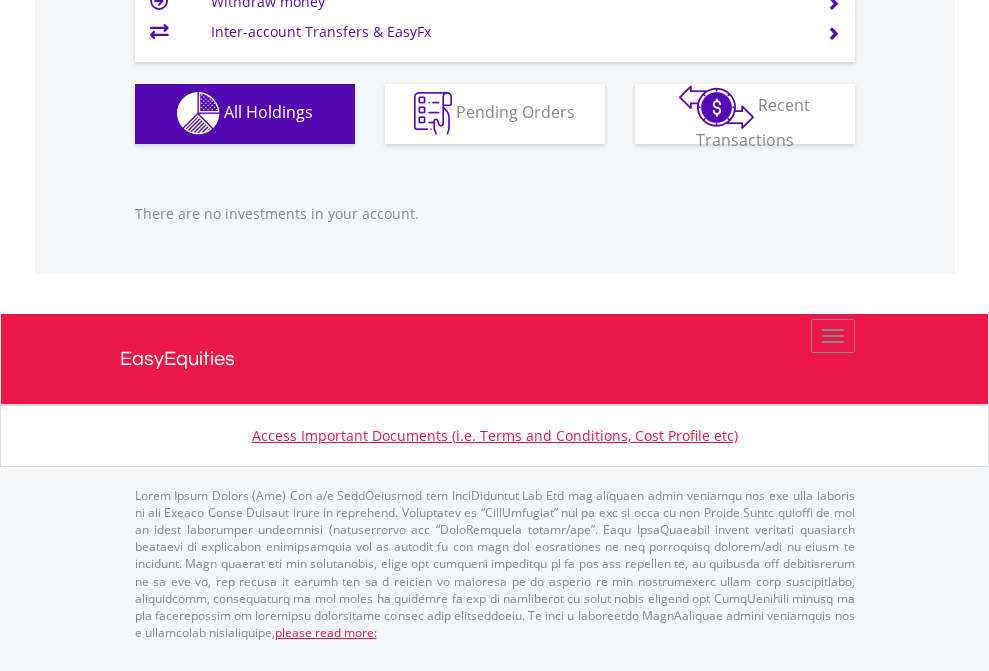 click on "EasyEquities USD" at bounding box center (818, -1142) 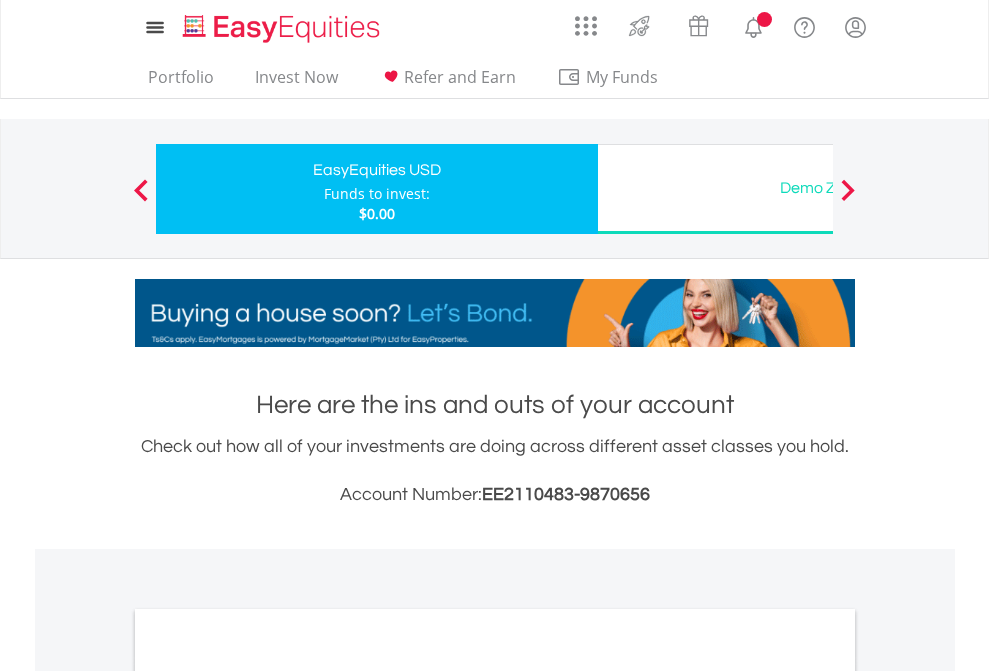 scroll, scrollTop: 1202, scrollLeft: 0, axis: vertical 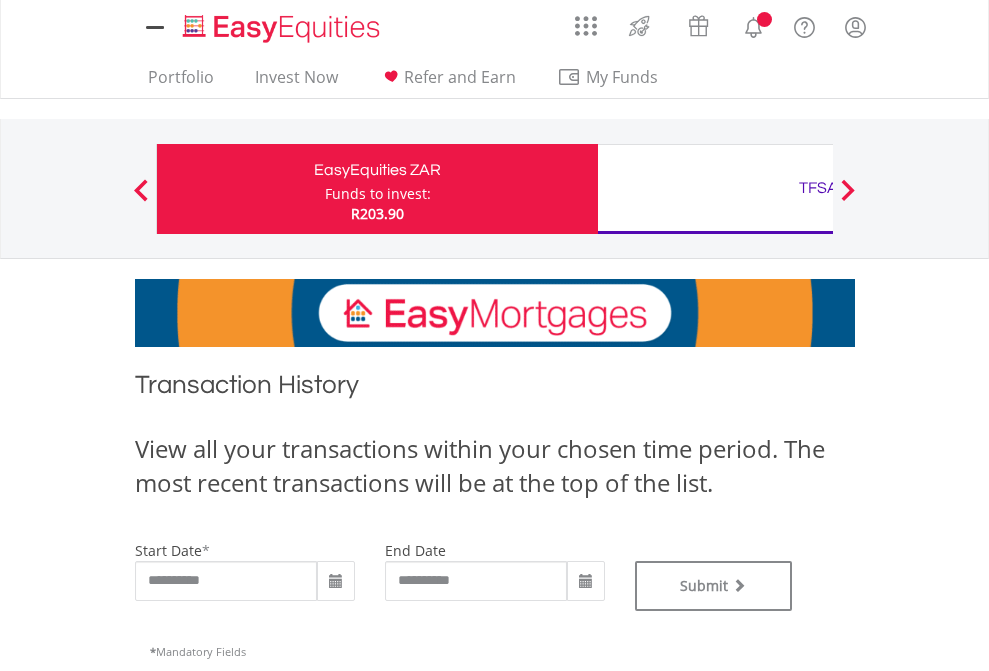 type on "**********" 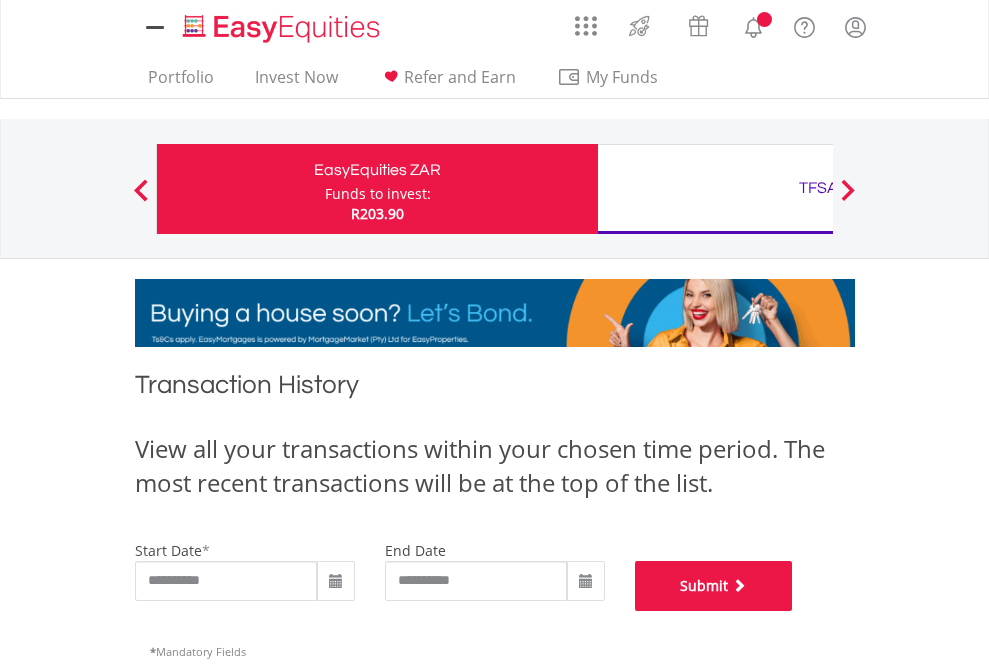 click on "Submit" at bounding box center [714, 586] 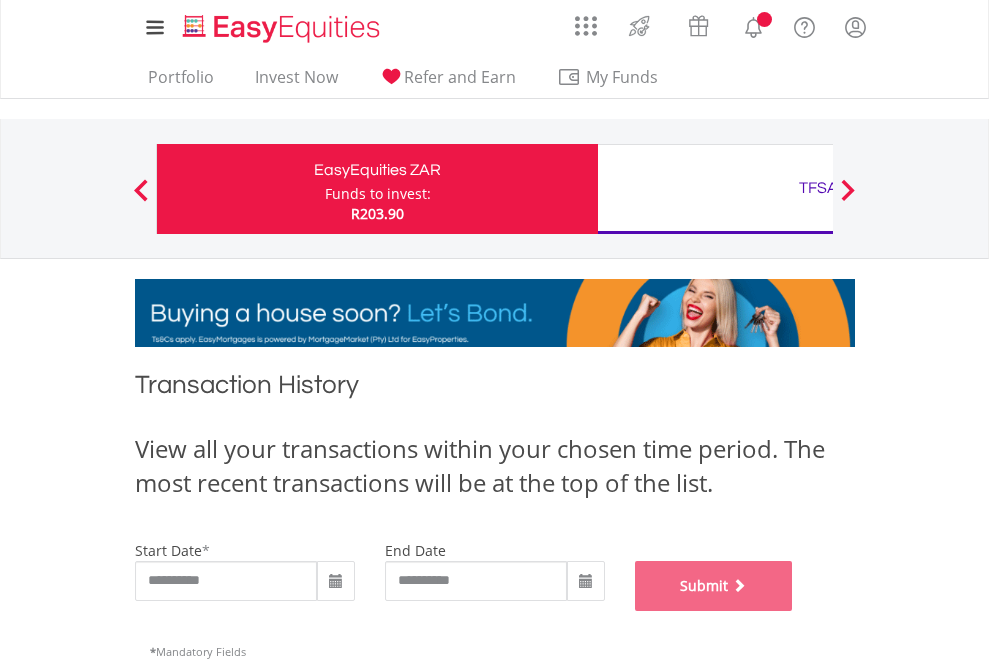 scroll, scrollTop: 811, scrollLeft: 0, axis: vertical 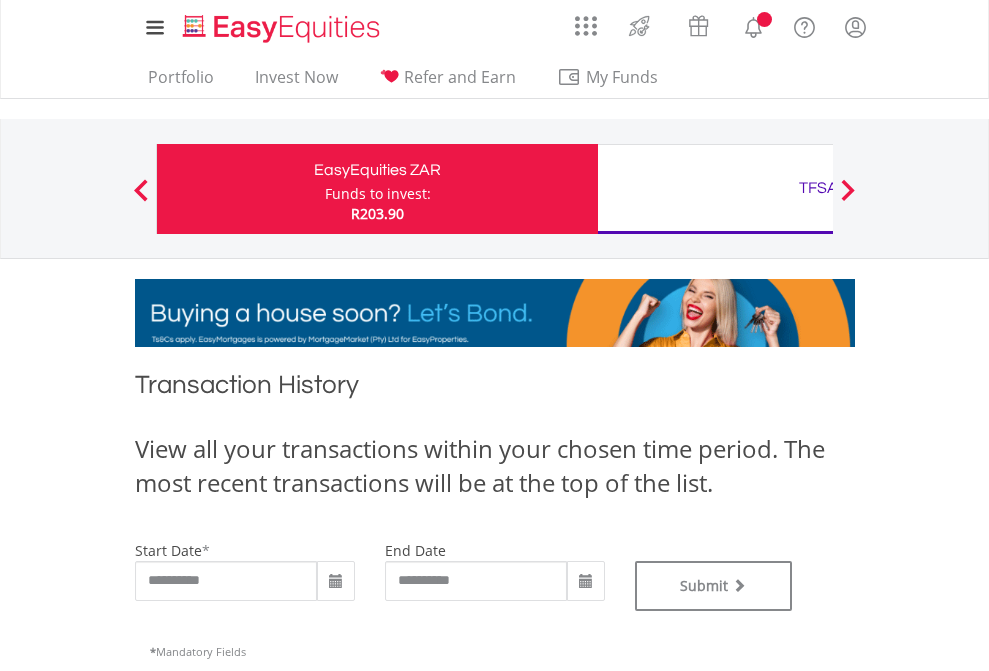 click on "TFSA" at bounding box center (818, 188) 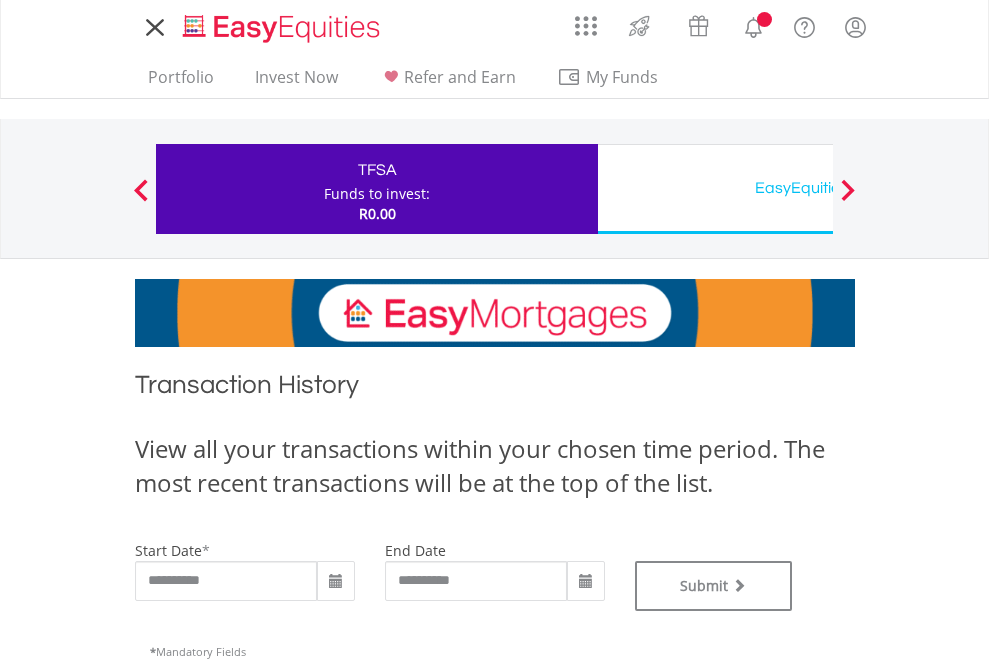 scroll, scrollTop: 0, scrollLeft: 0, axis: both 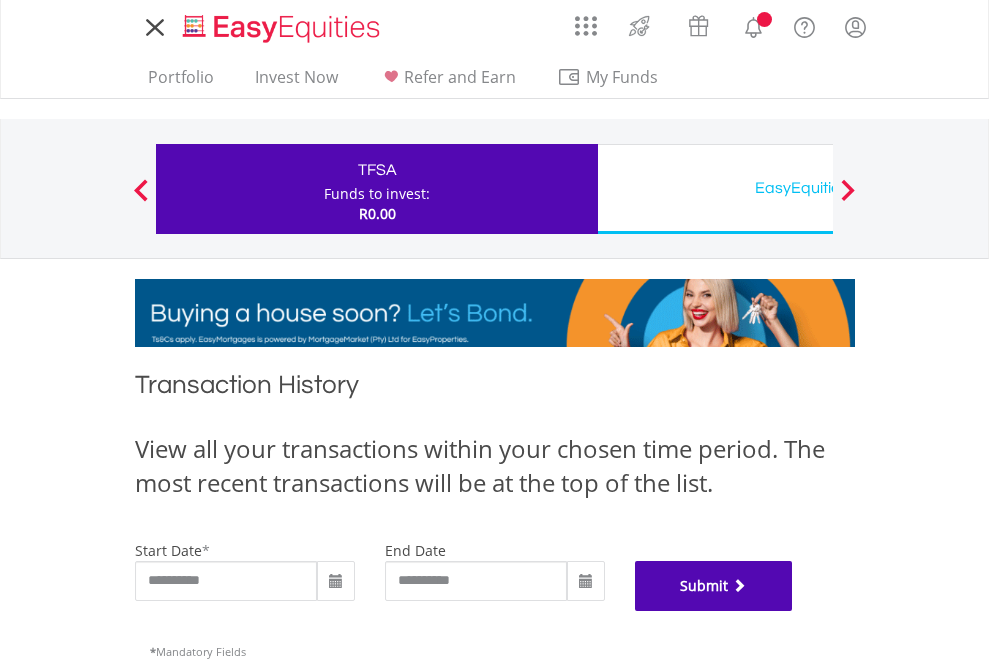 click on "Submit" at bounding box center (714, 586) 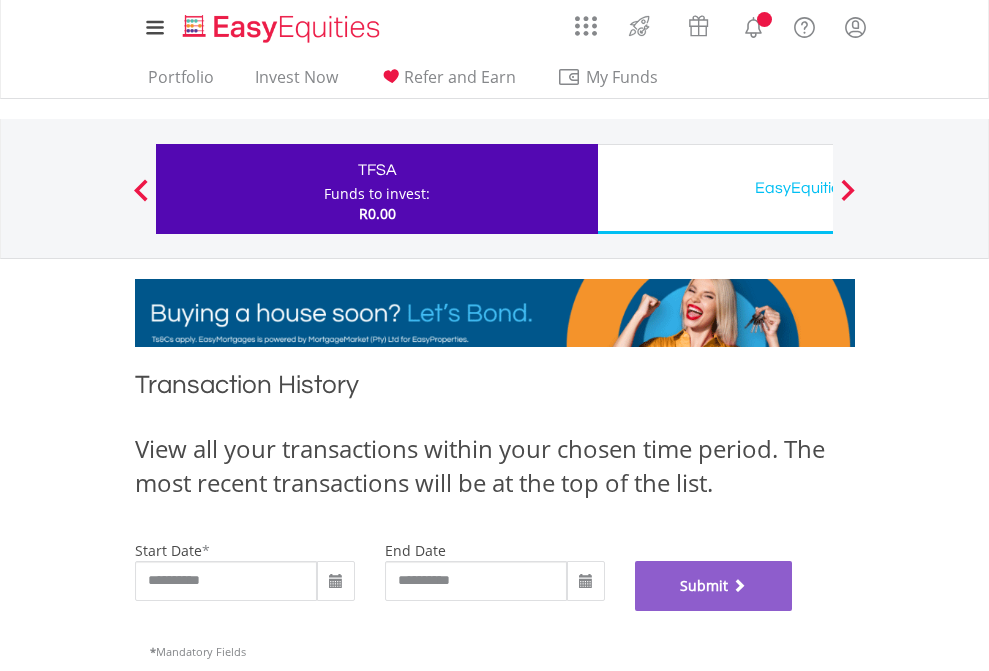 scroll, scrollTop: 811, scrollLeft: 0, axis: vertical 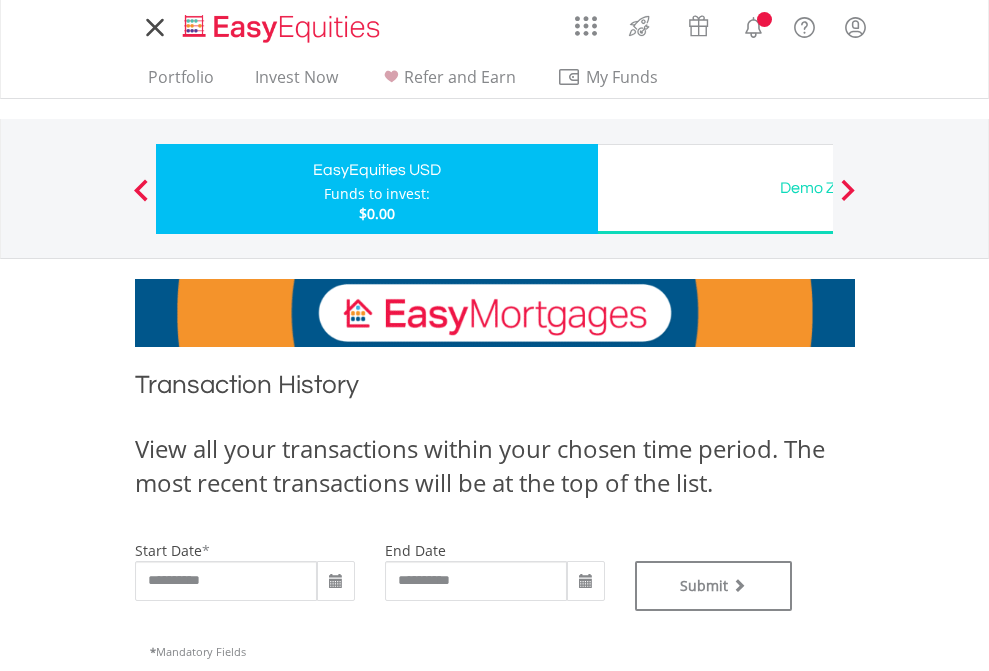 type on "**********" 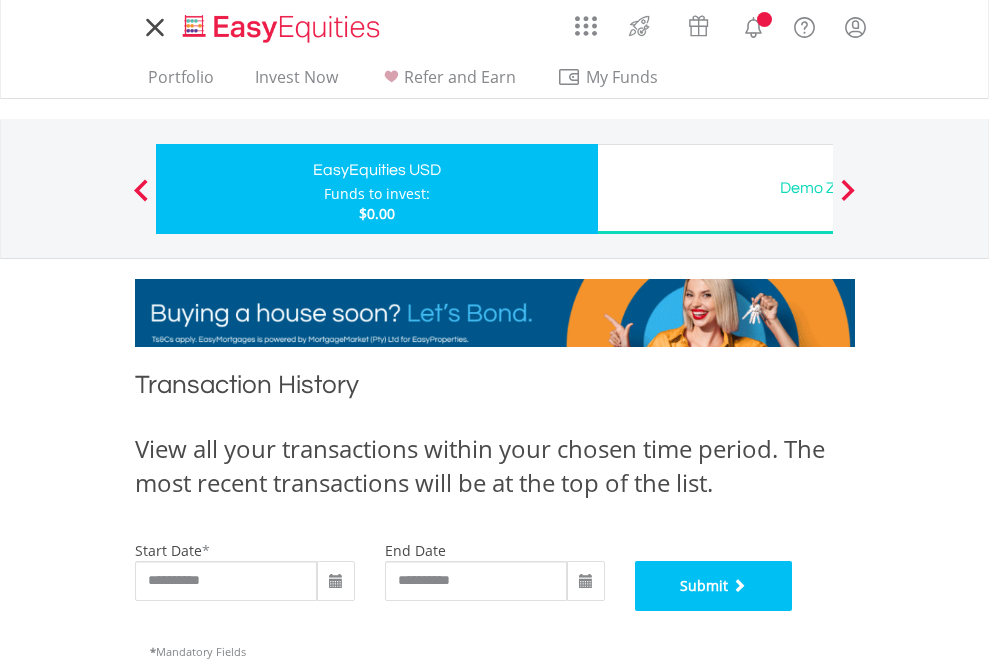 click on "Submit" at bounding box center [714, 586] 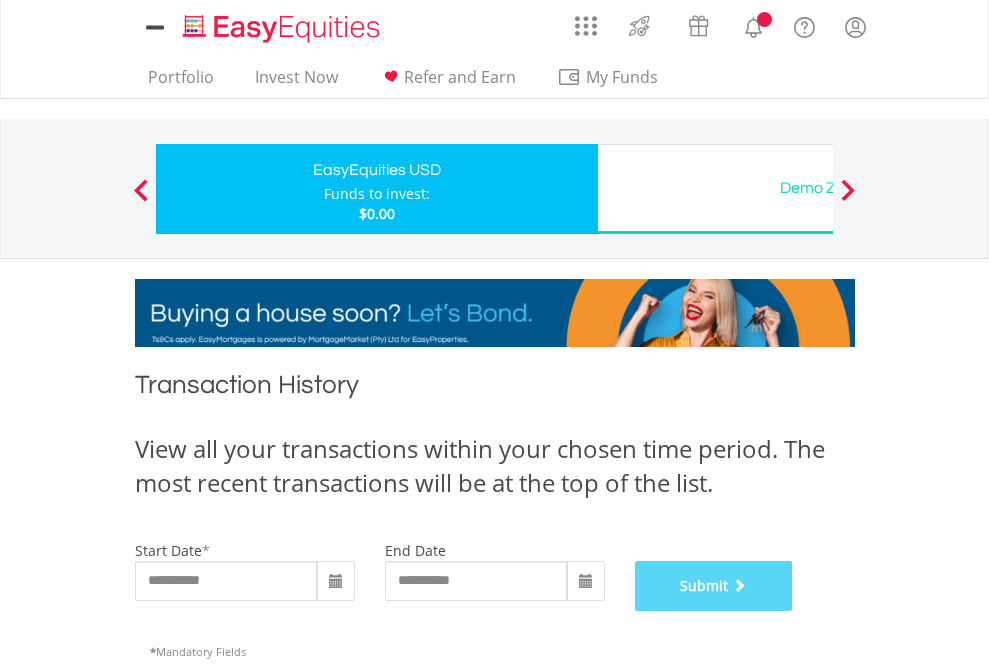 scroll, scrollTop: 811, scrollLeft: 0, axis: vertical 